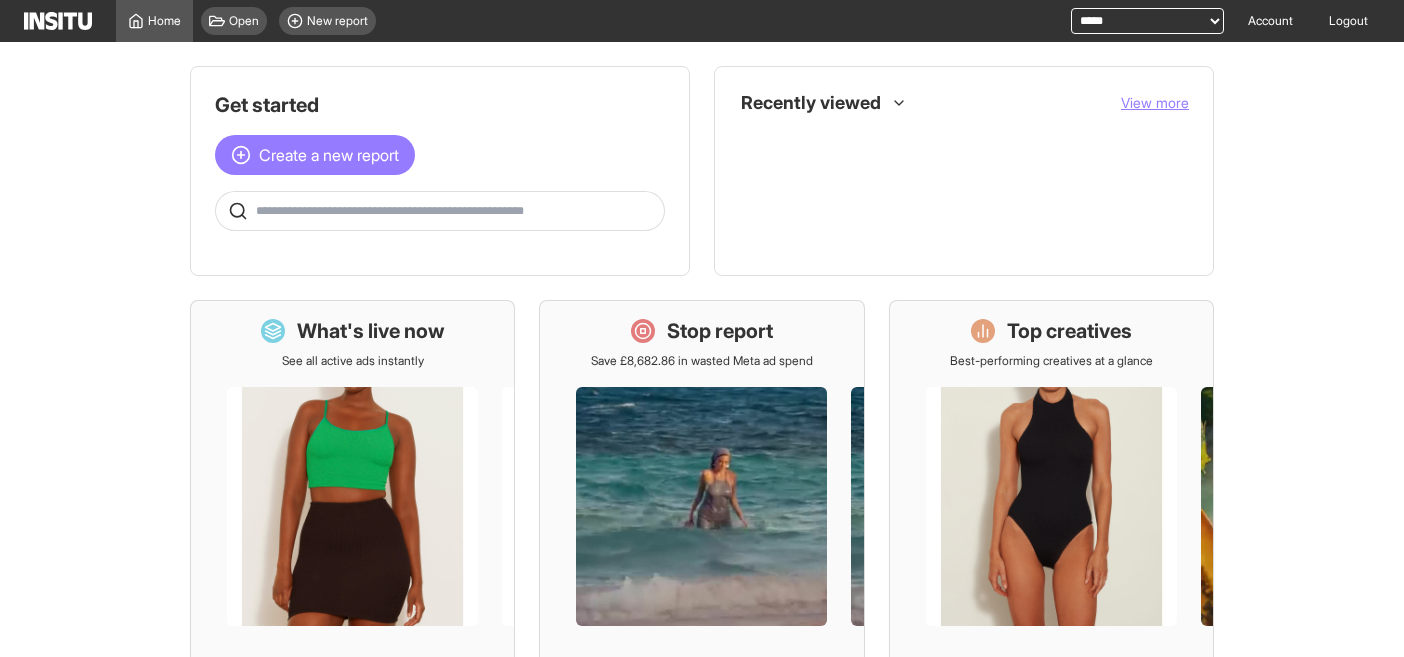 scroll, scrollTop: 0, scrollLeft: 0, axis: both 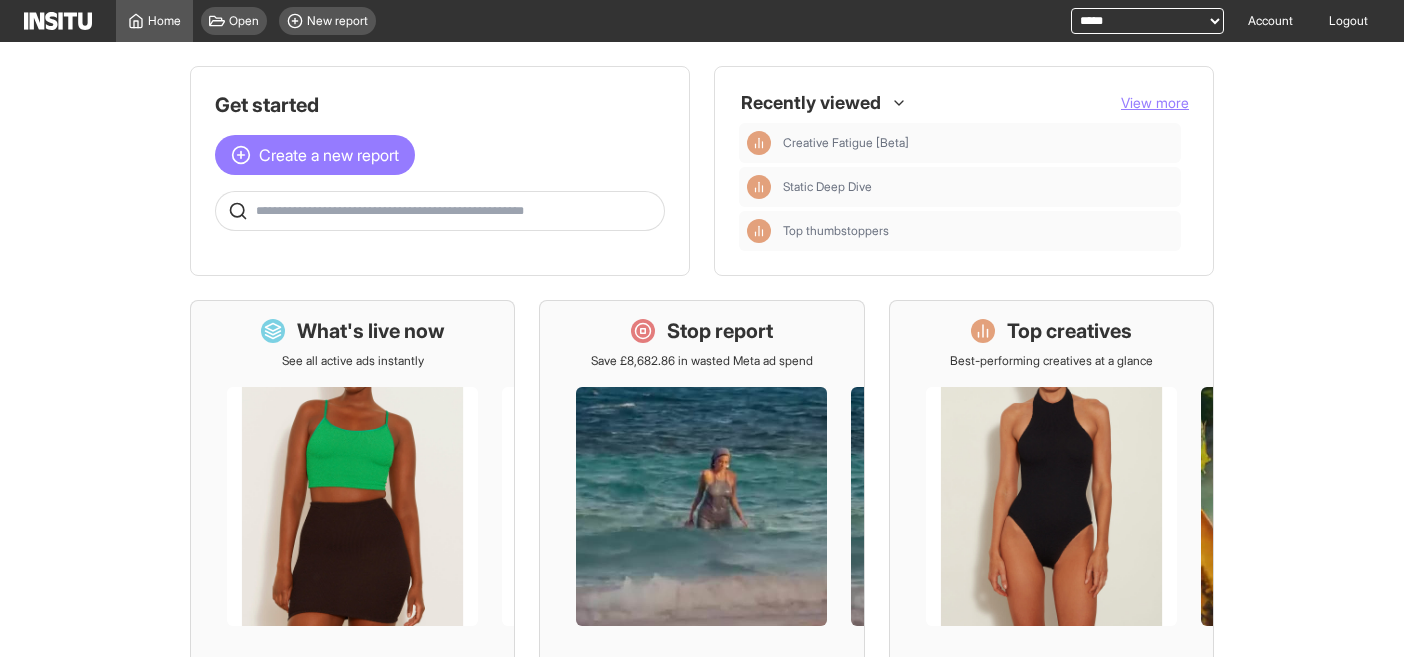 click at bounding box center [456, 211] 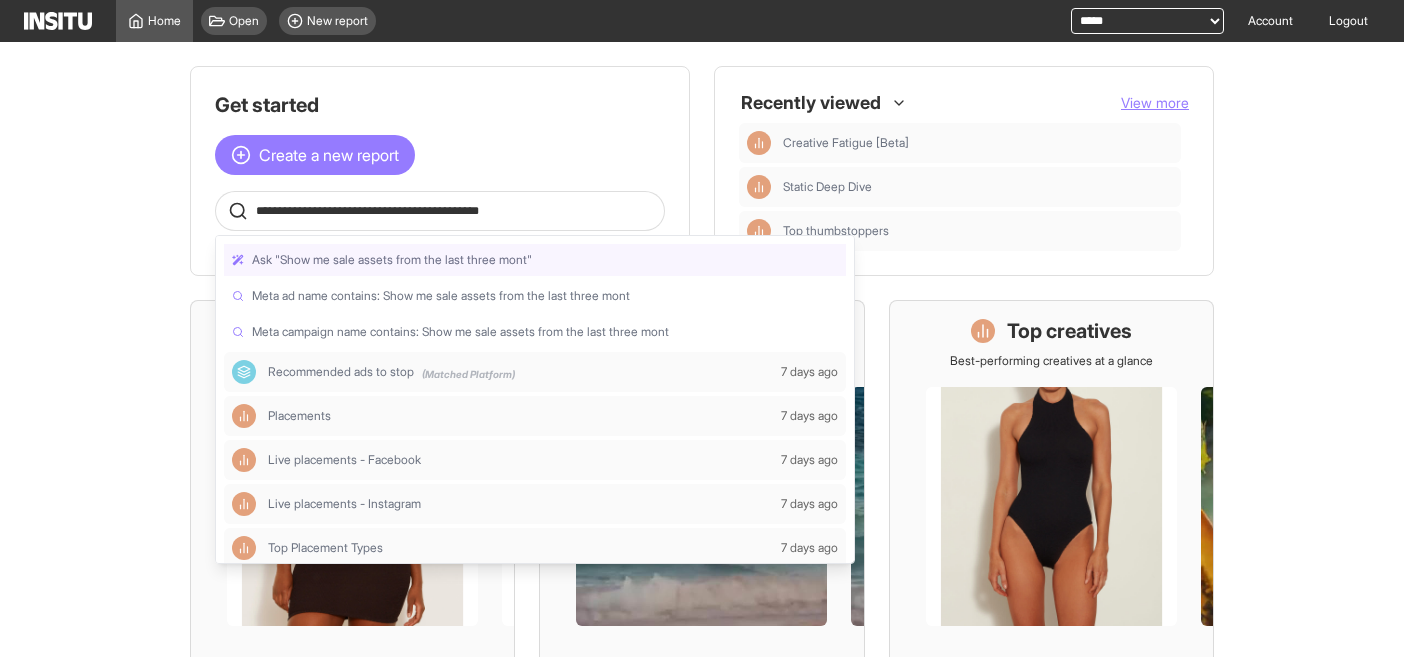 type on "**********" 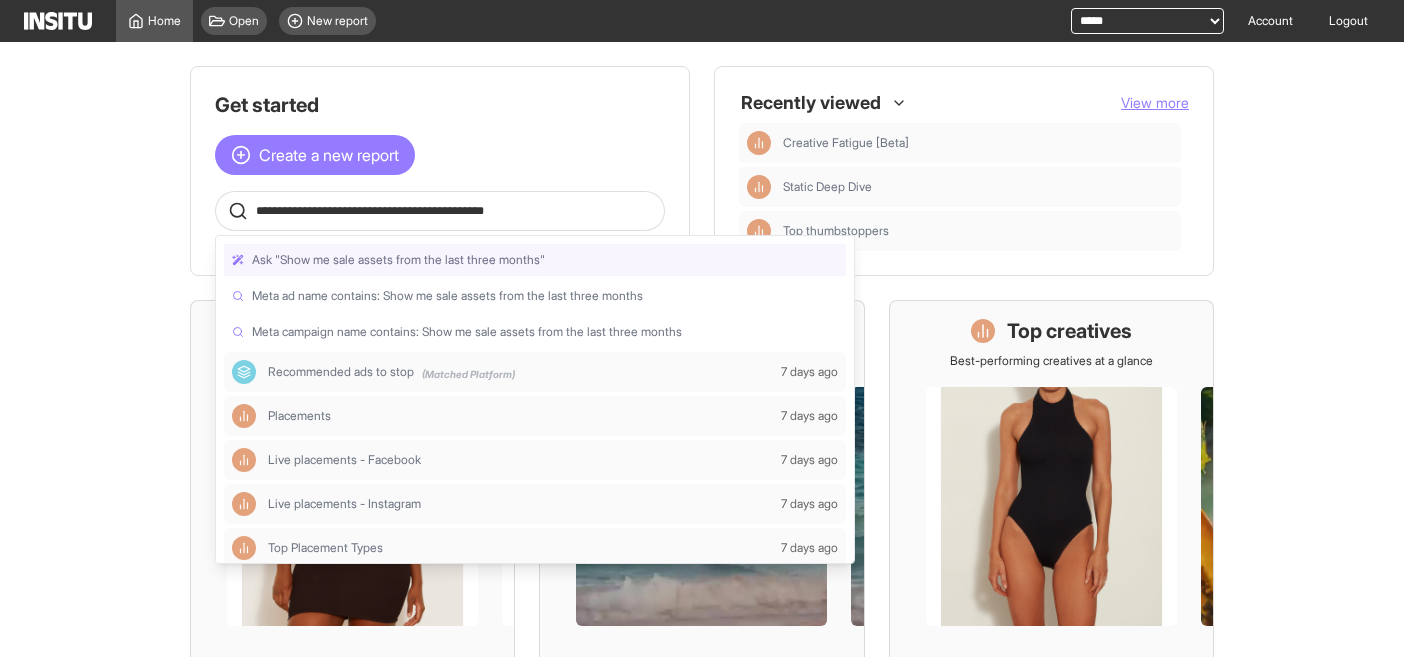 type 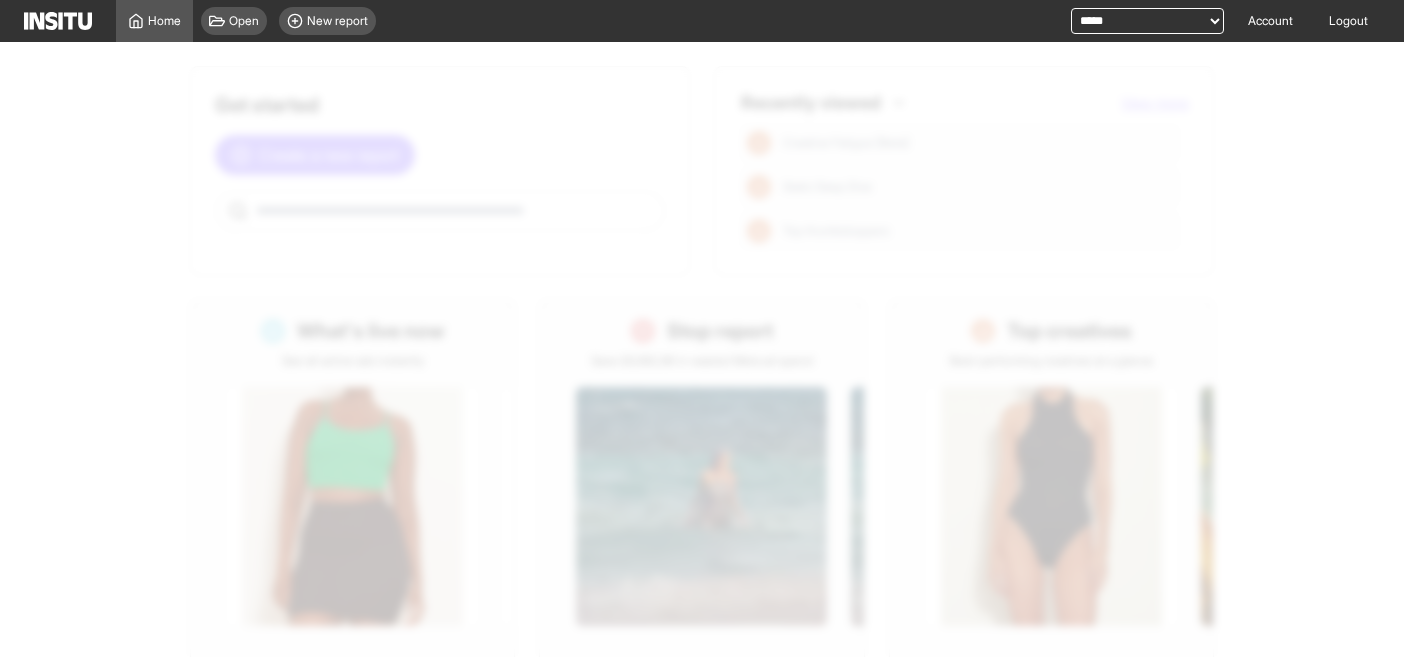 click at bounding box center [726, 373] 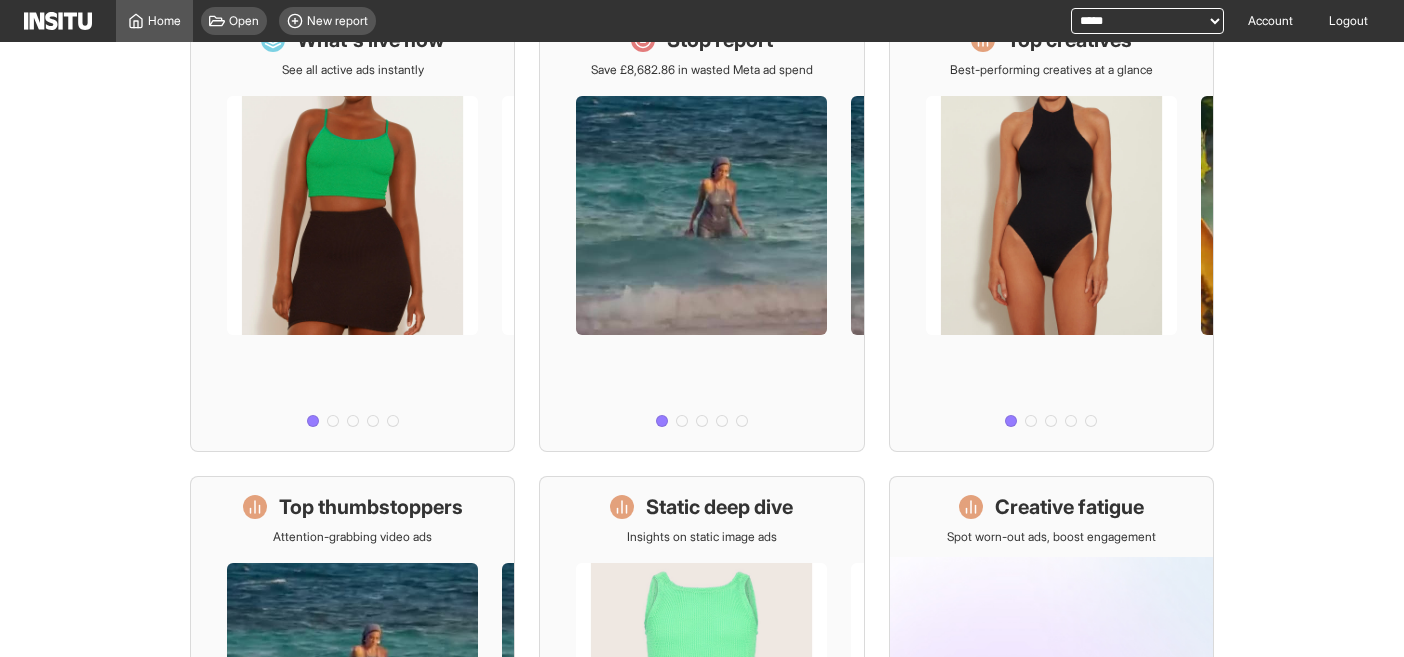 scroll, scrollTop: 0, scrollLeft: 0, axis: both 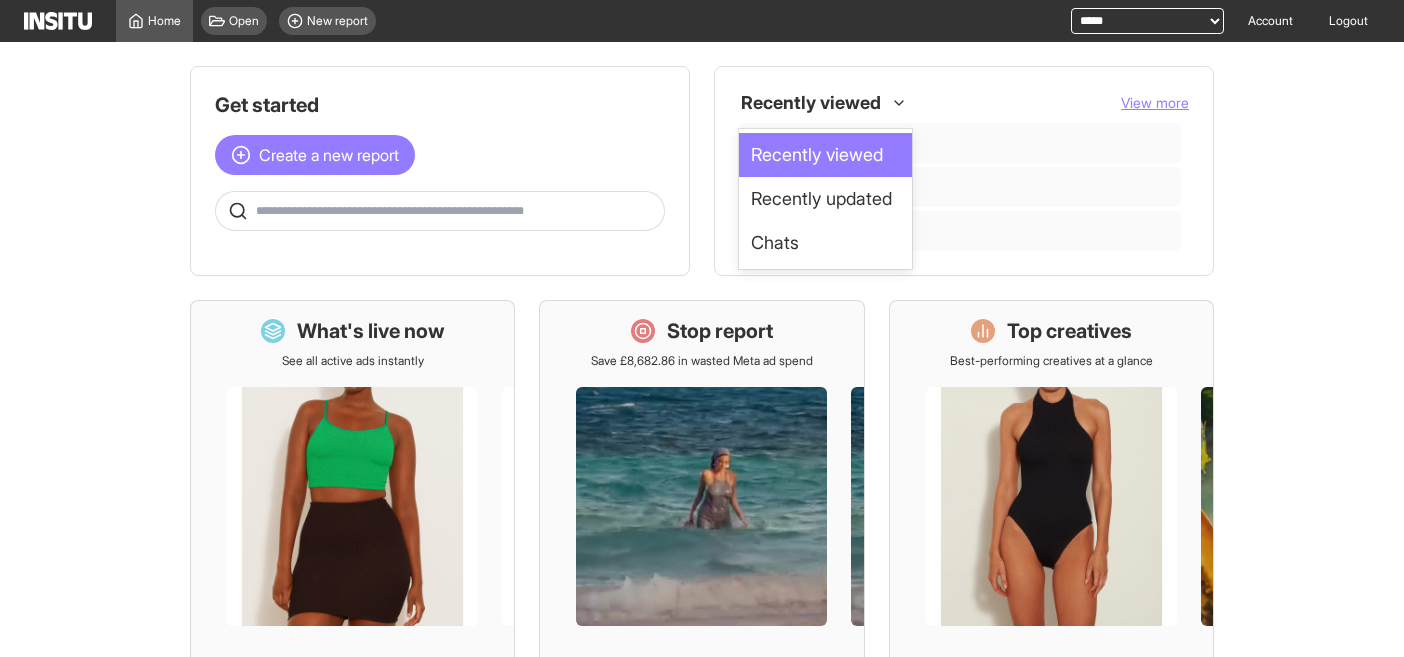 click 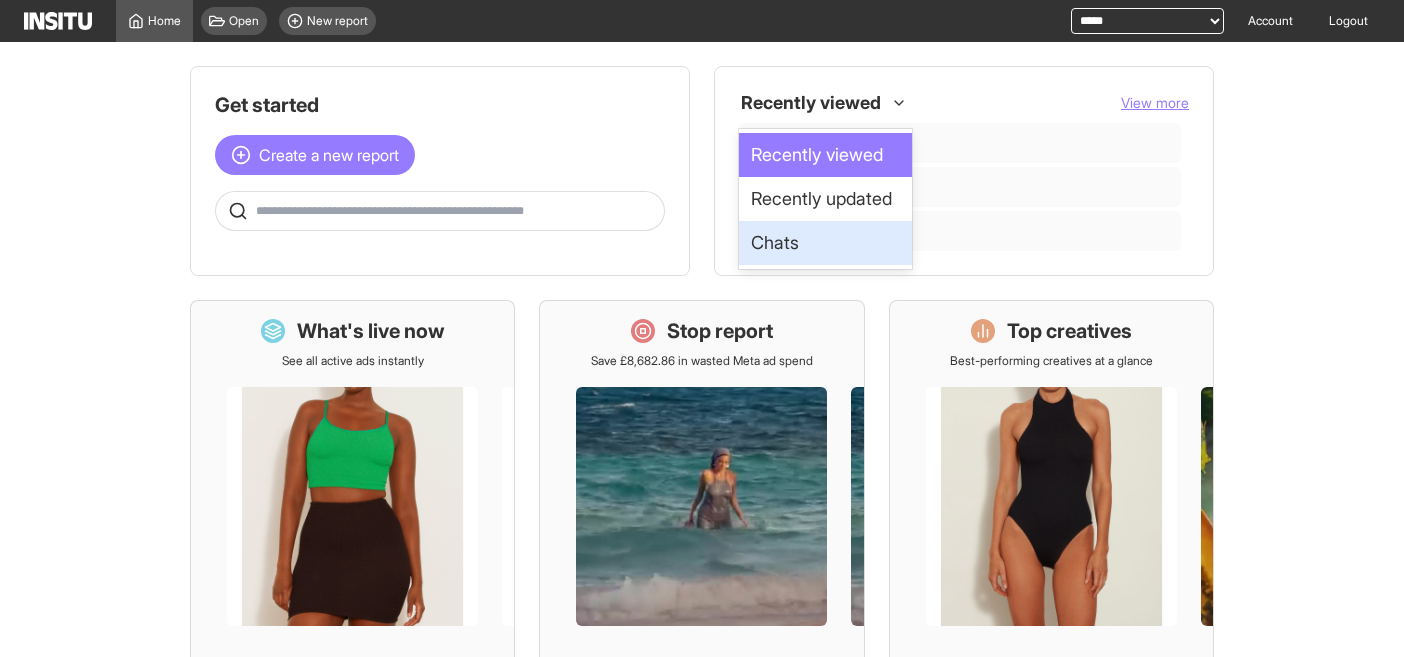 click on "Chats" at bounding box center [825, 243] 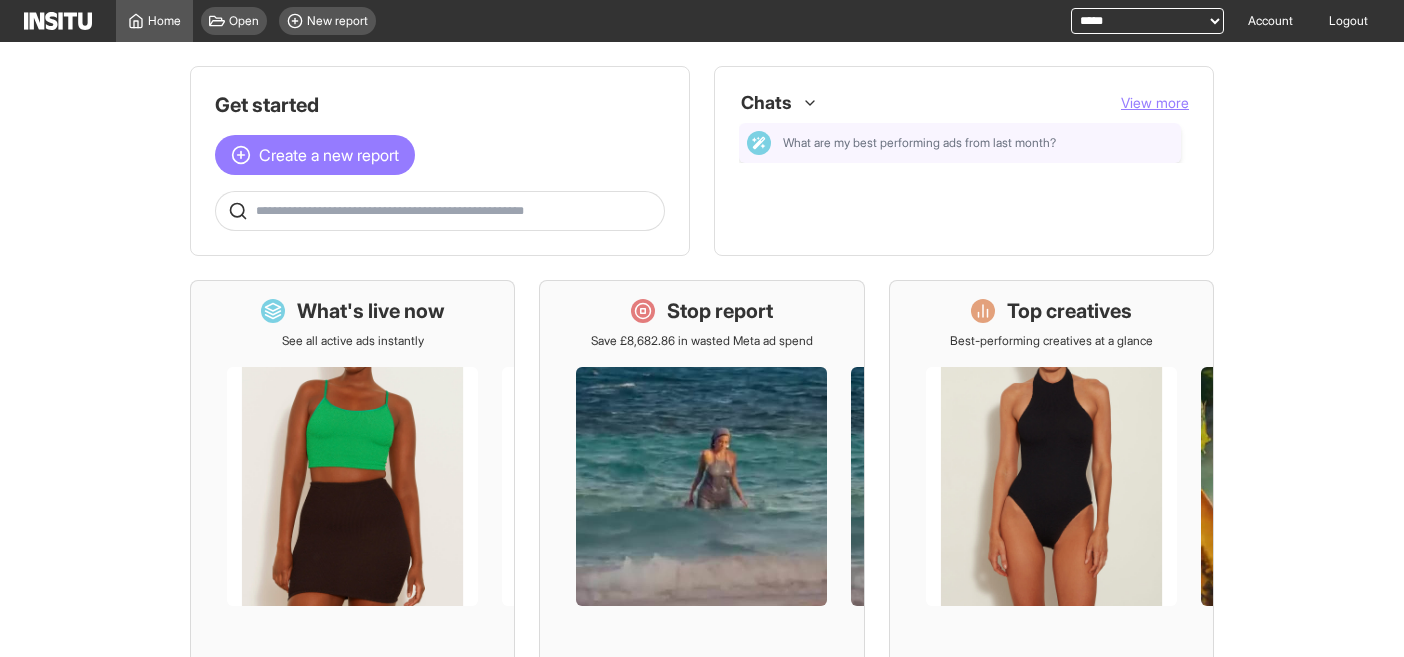 click on "What are my best performing ads from last month?" at bounding box center (919, 143) 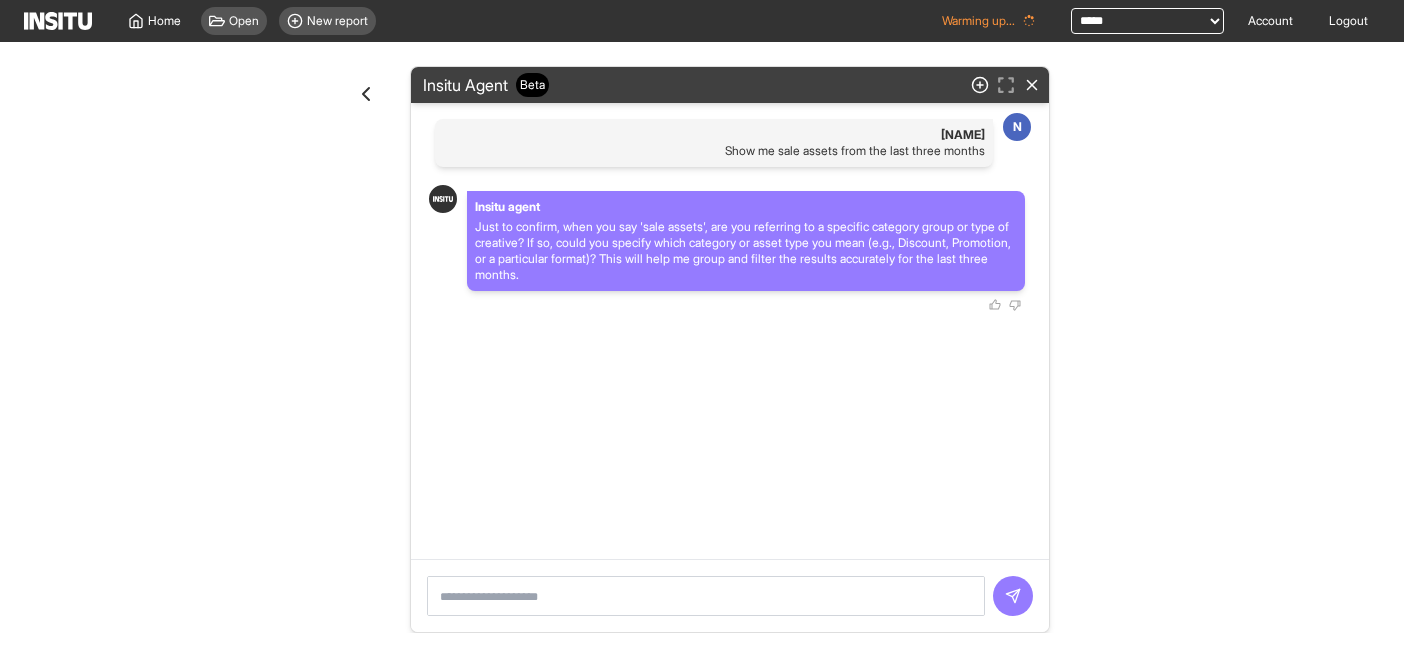 click 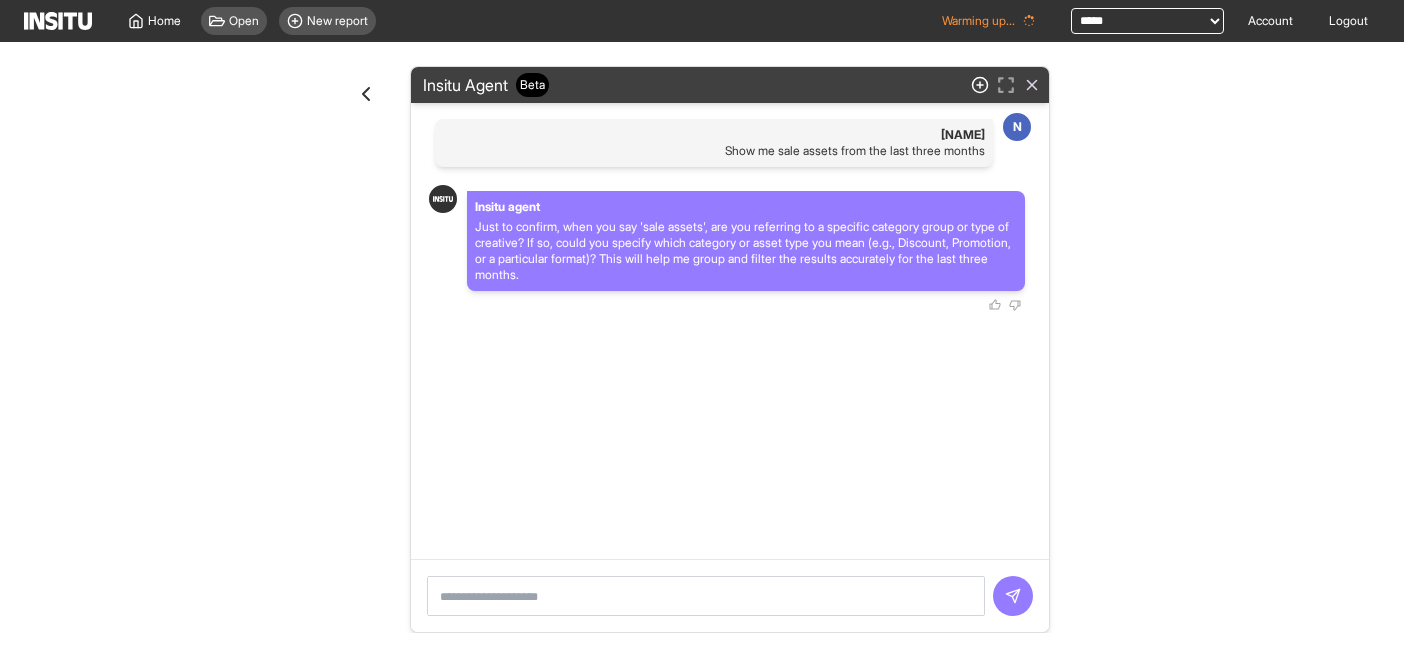 click 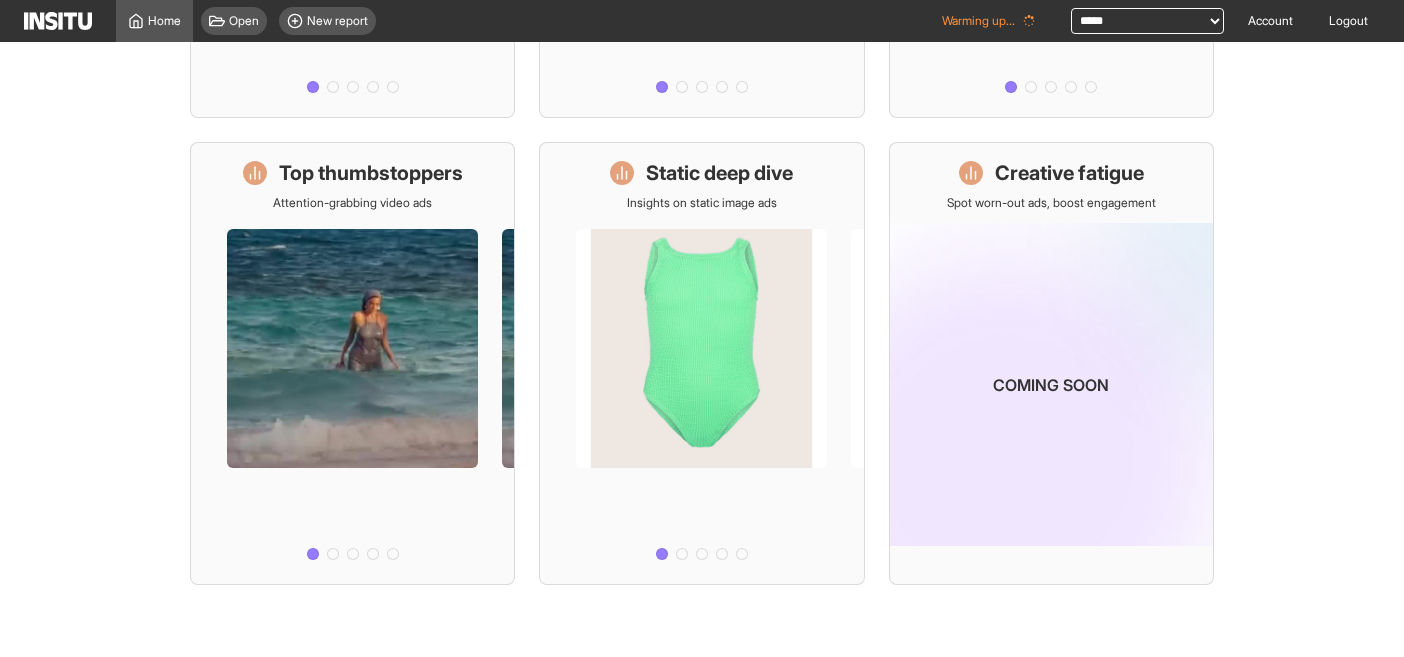 scroll, scrollTop: 0, scrollLeft: 0, axis: both 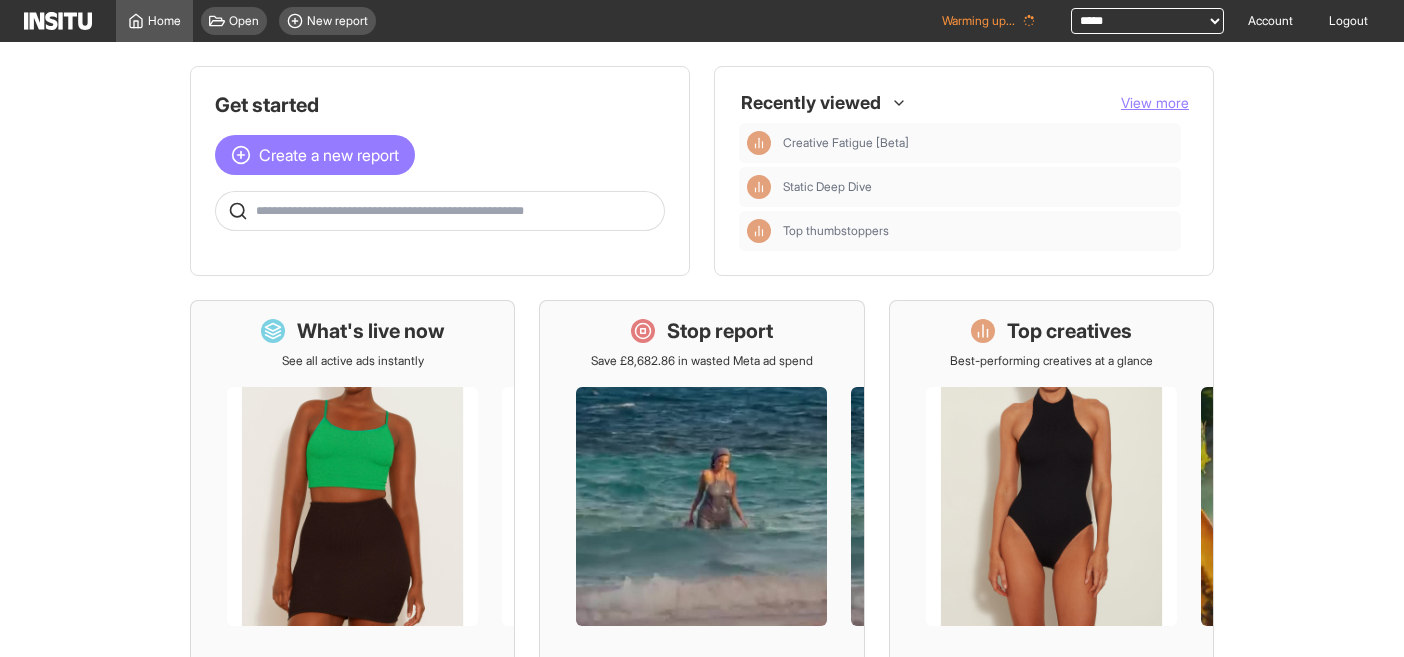 click 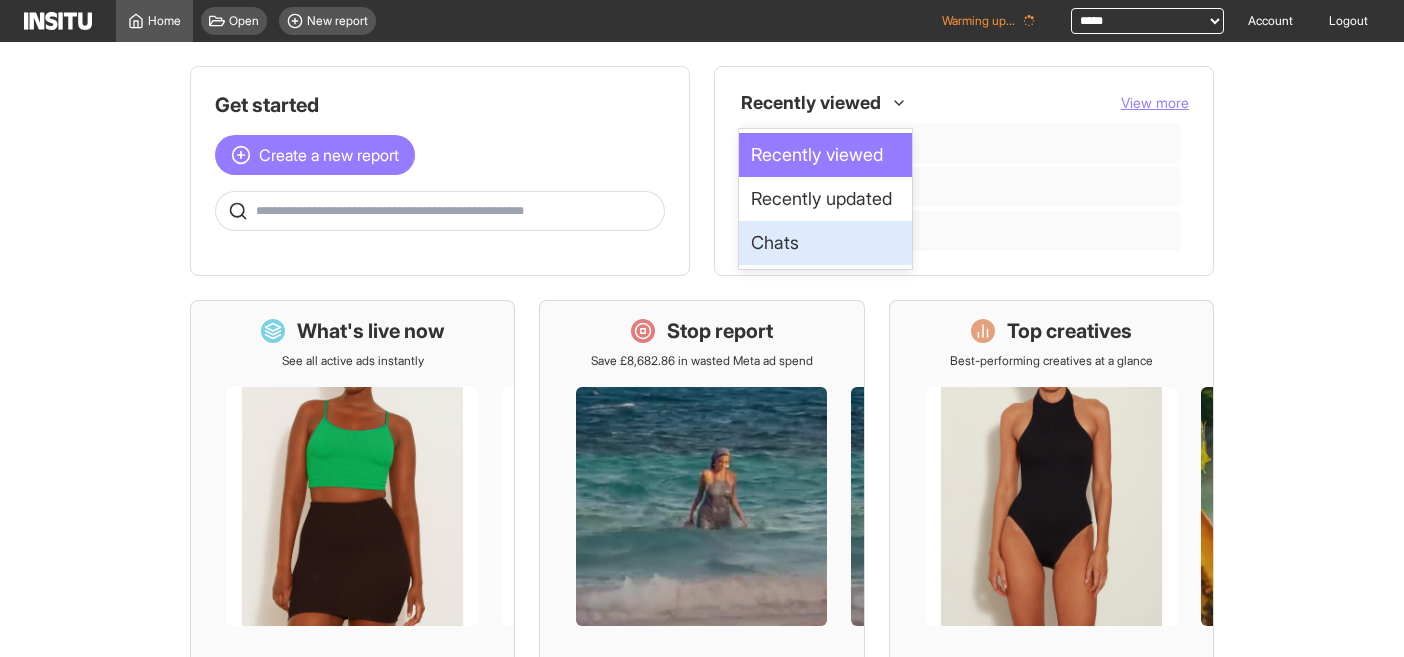 click on "Chats" at bounding box center (825, 243) 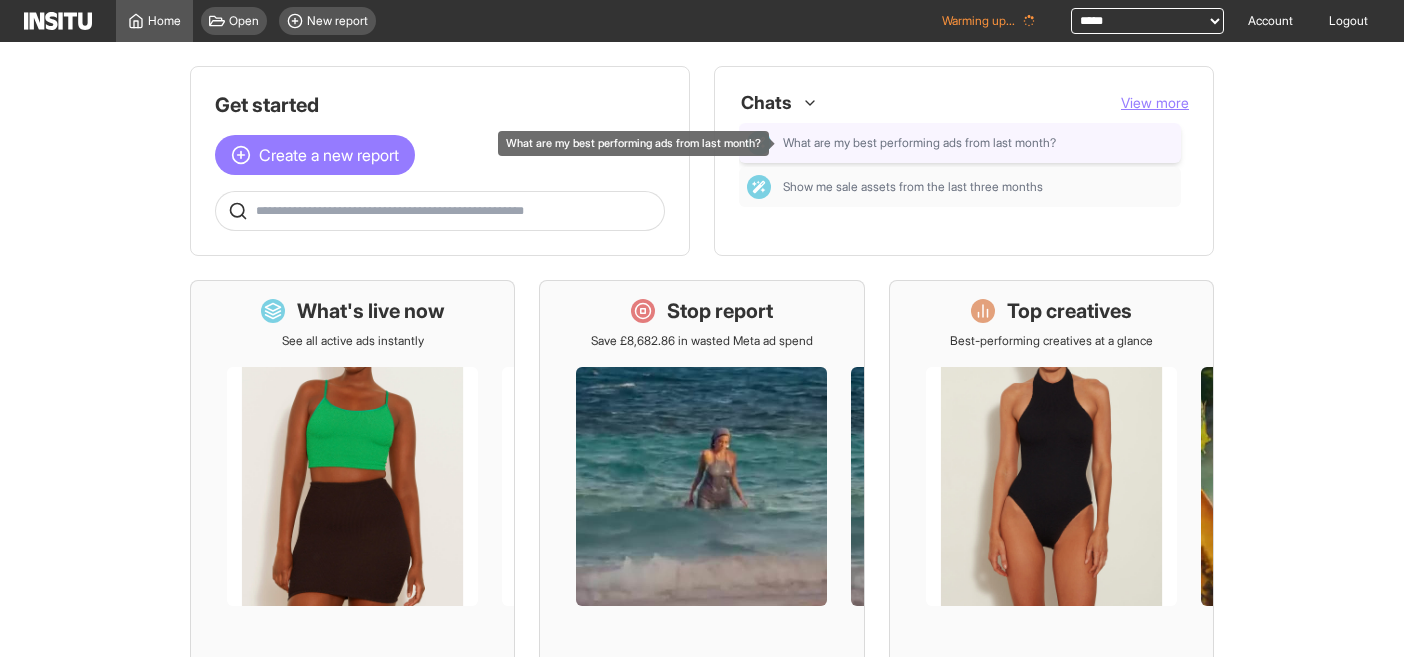 click on "What are my best performing ads from last month?" at bounding box center [919, 143] 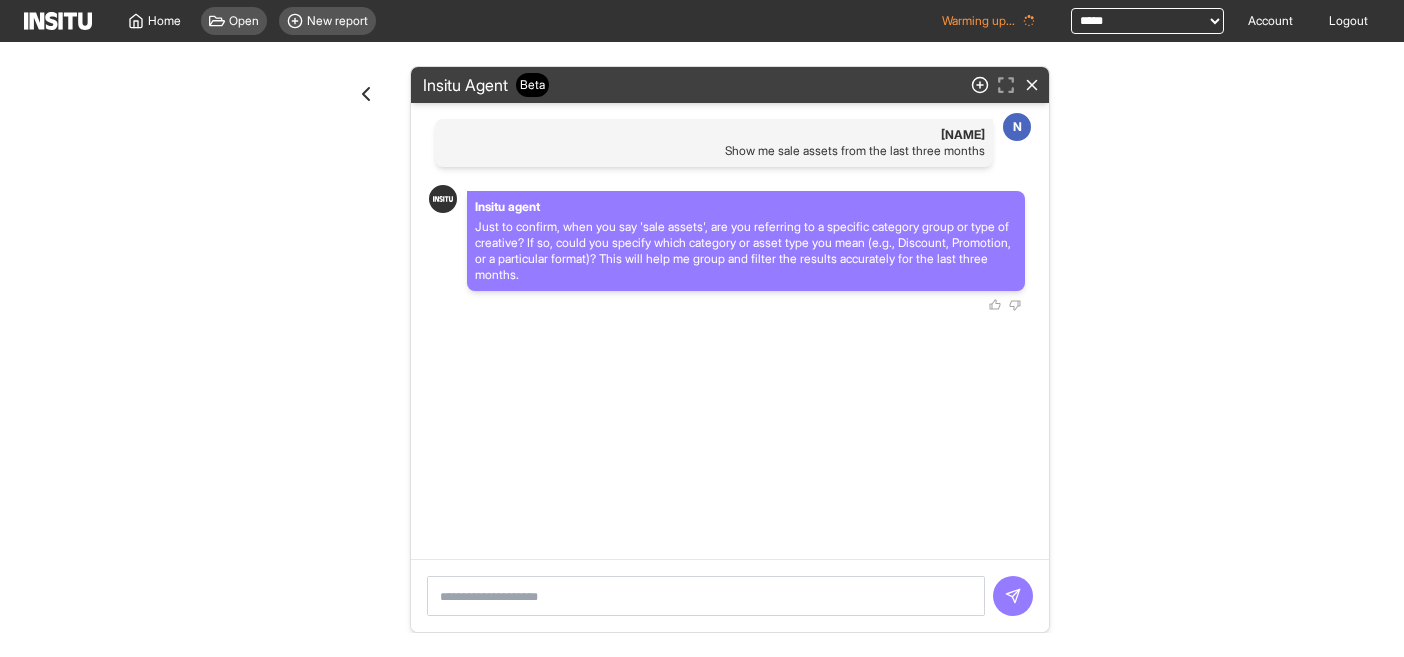 click at bounding box center [706, 596] 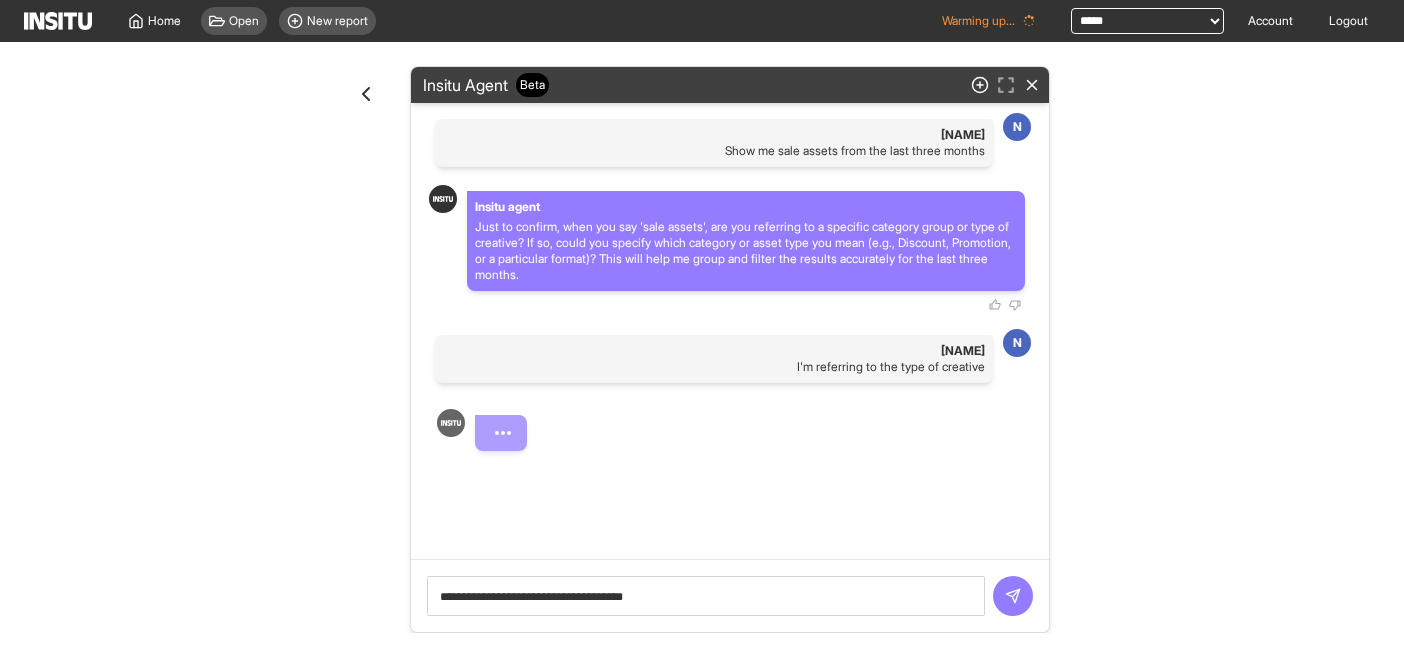 type on "**********" 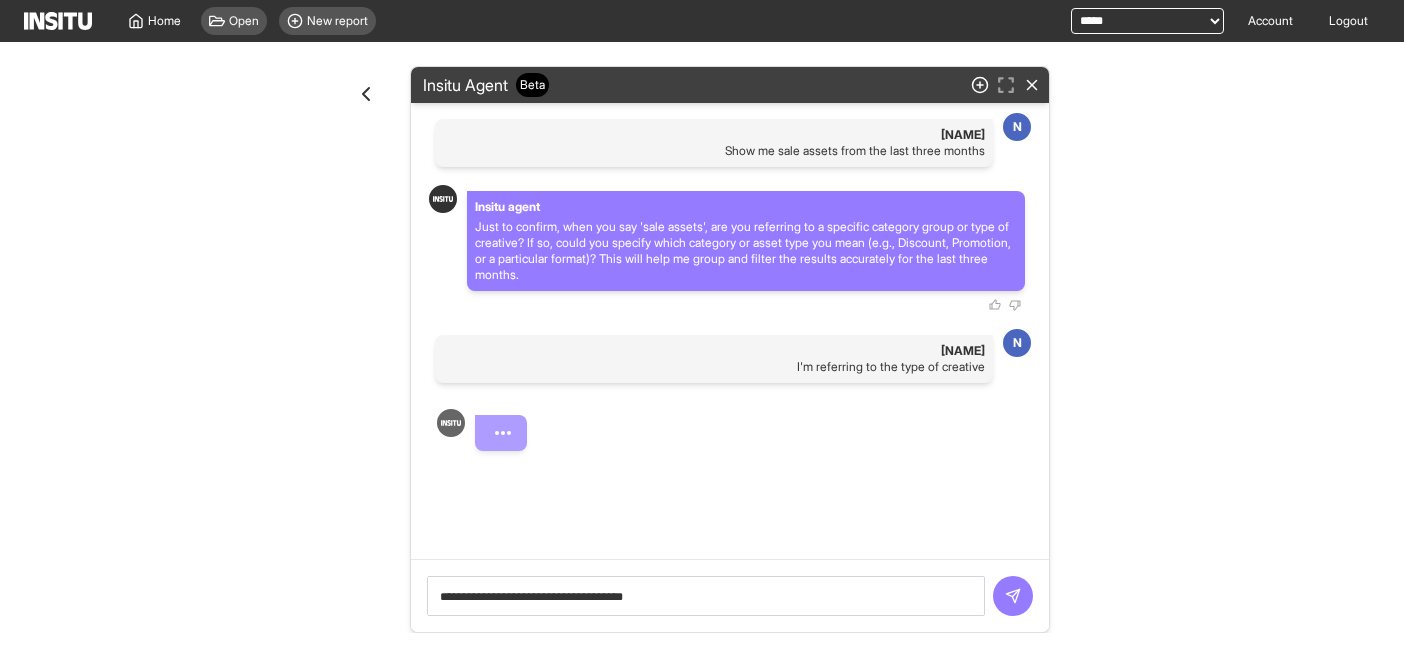 click 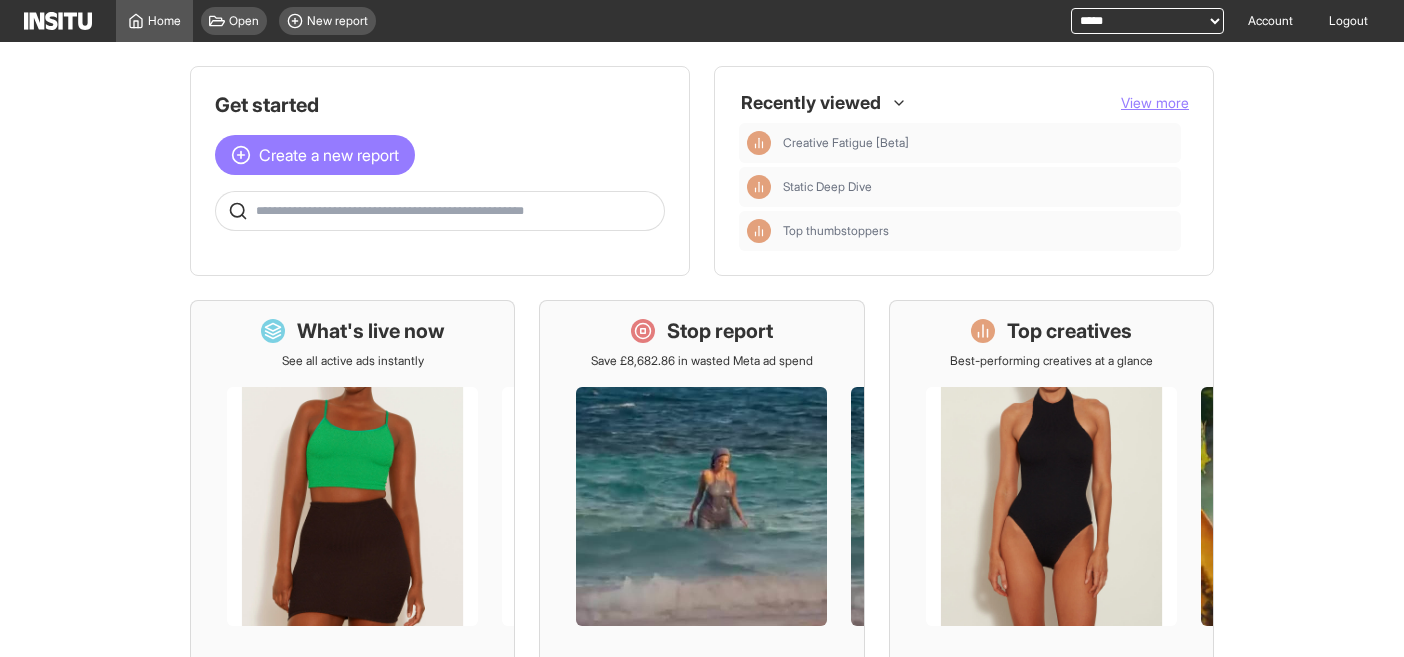 click on "Recently viewed" at bounding box center [815, 103] 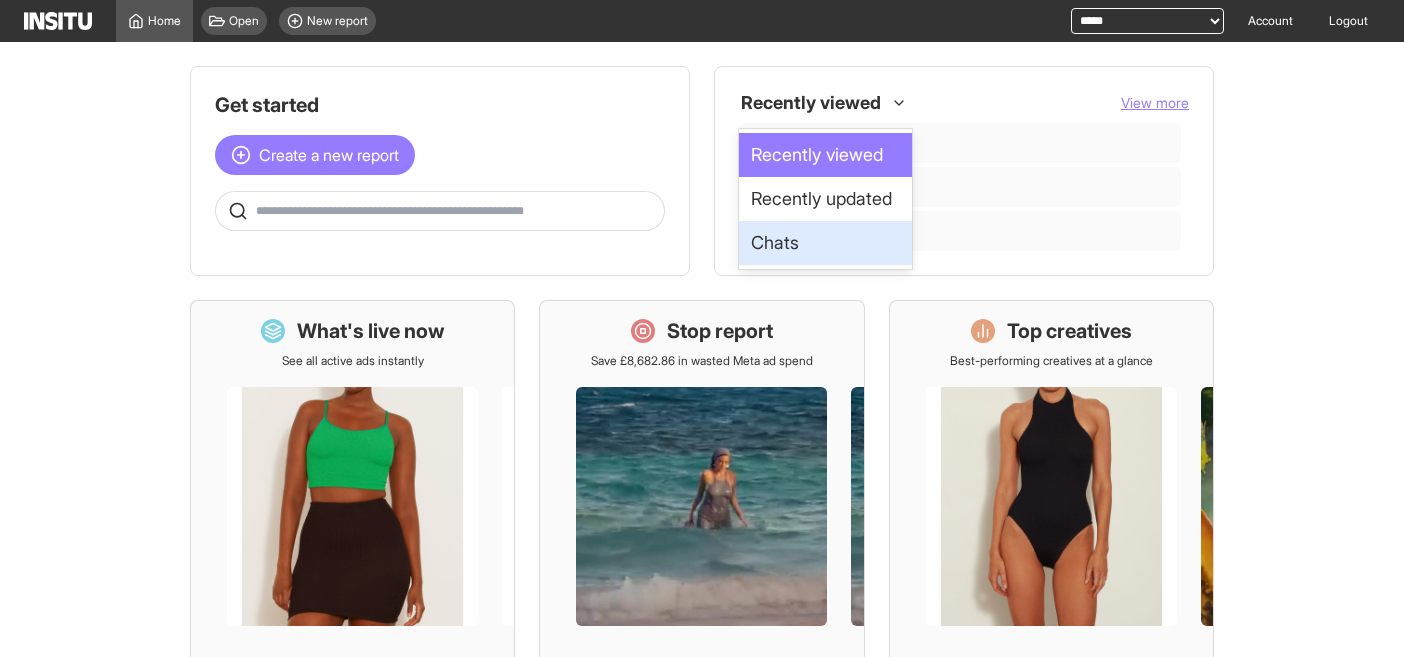 click on "Chats" at bounding box center [825, 243] 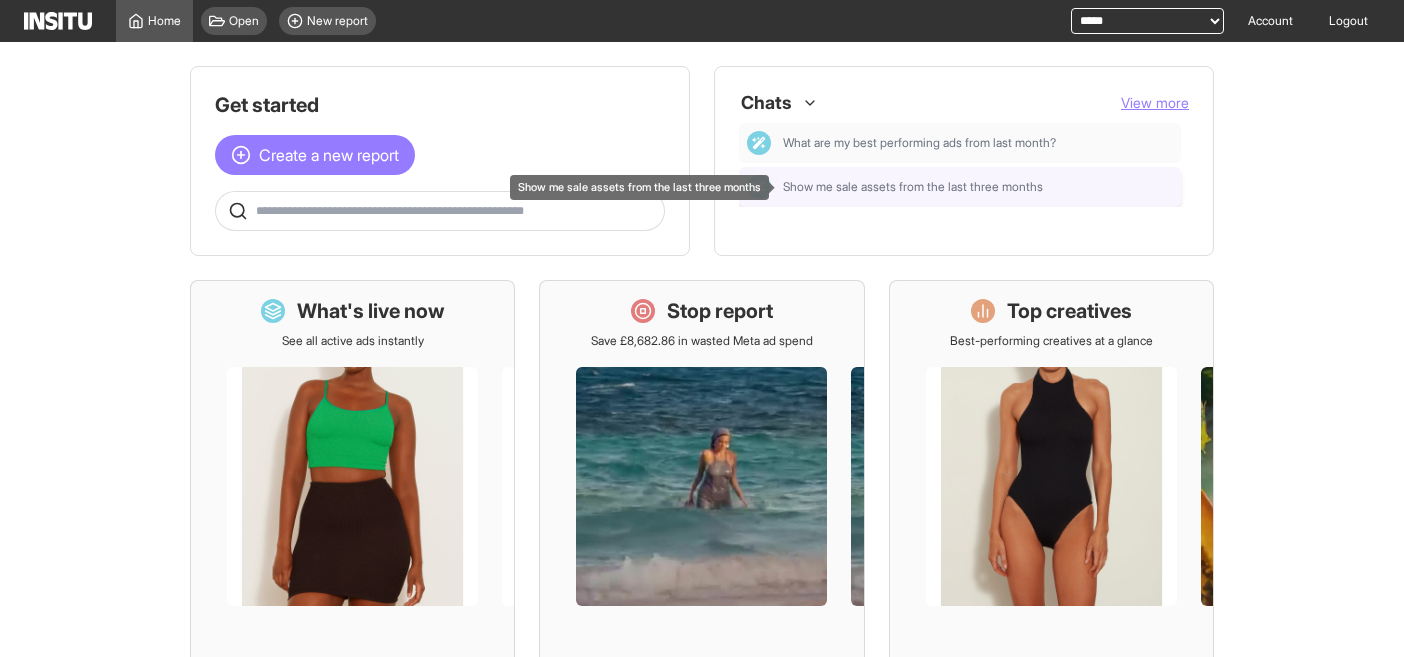 click on "Show me sale assets from the last three months" at bounding box center [913, 187] 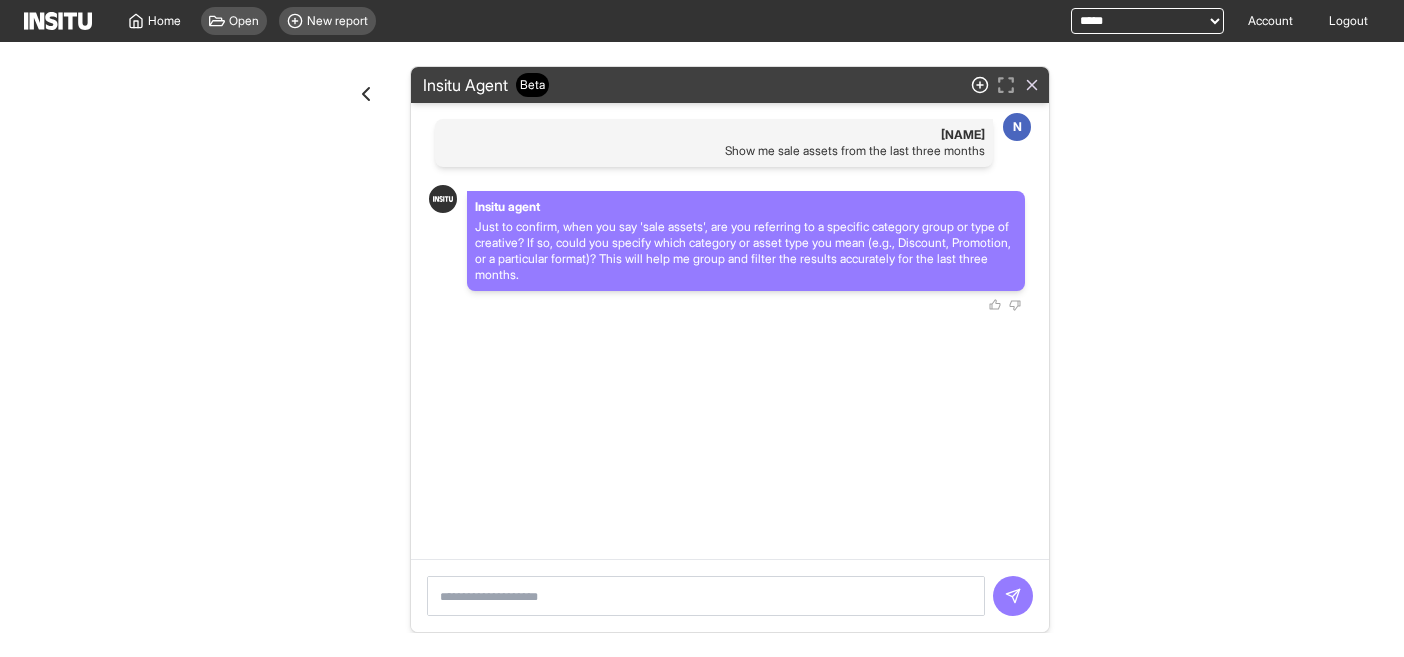 click 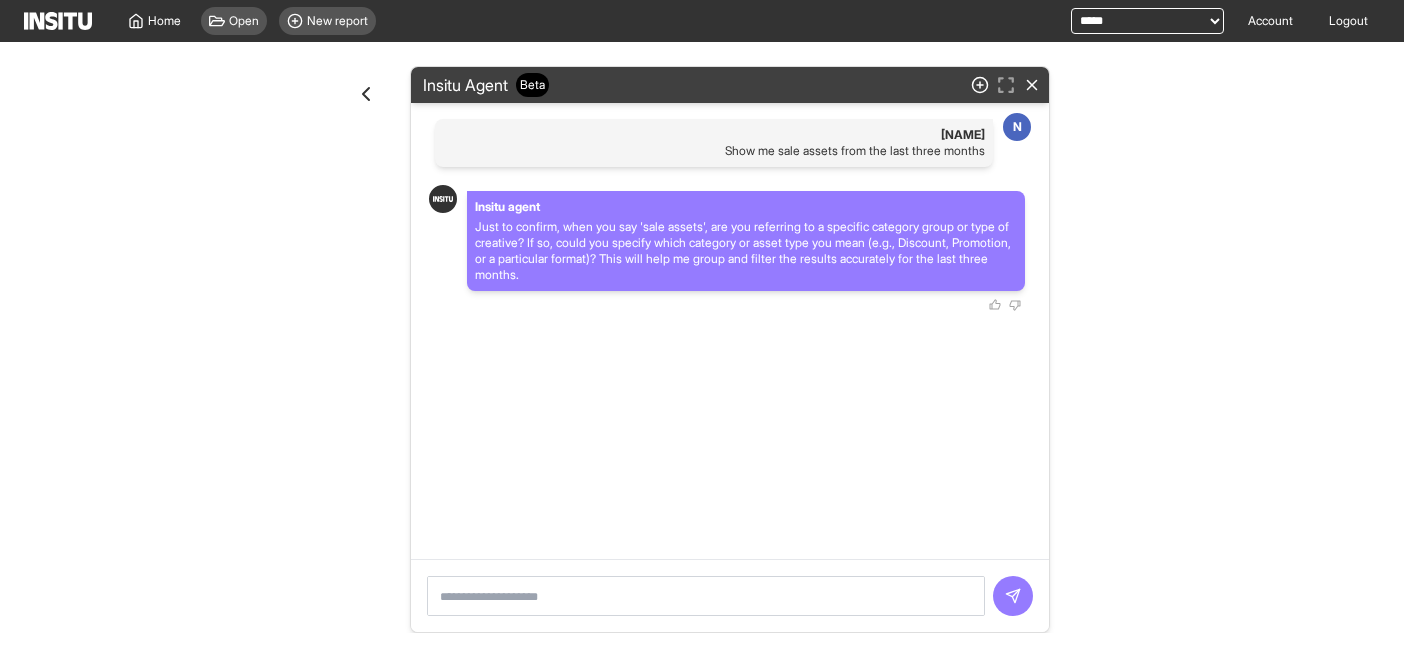 click 